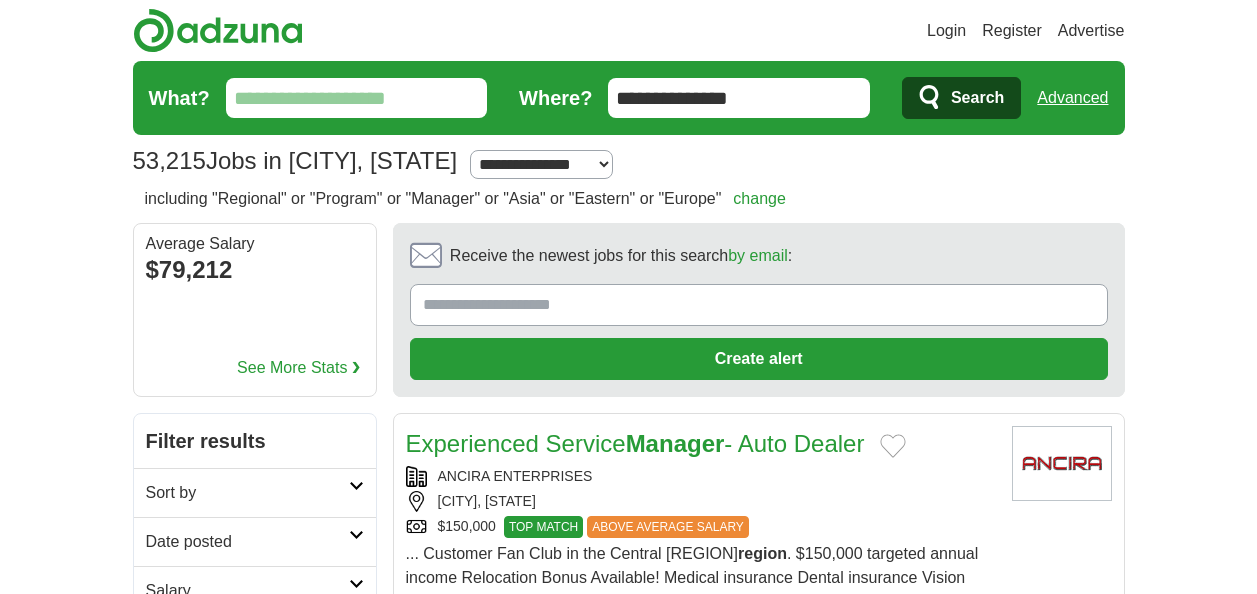 scroll, scrollTop: 400, scrollLeft: 0, axis: vertical 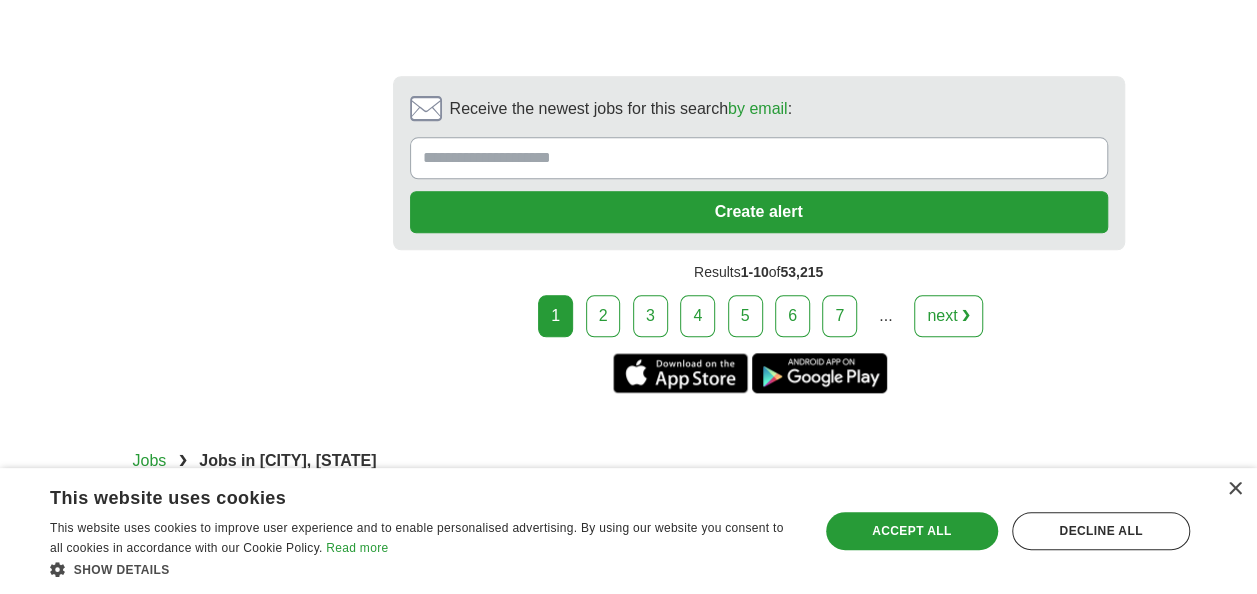 click on "next ❯" at bounding box center (948, 316) 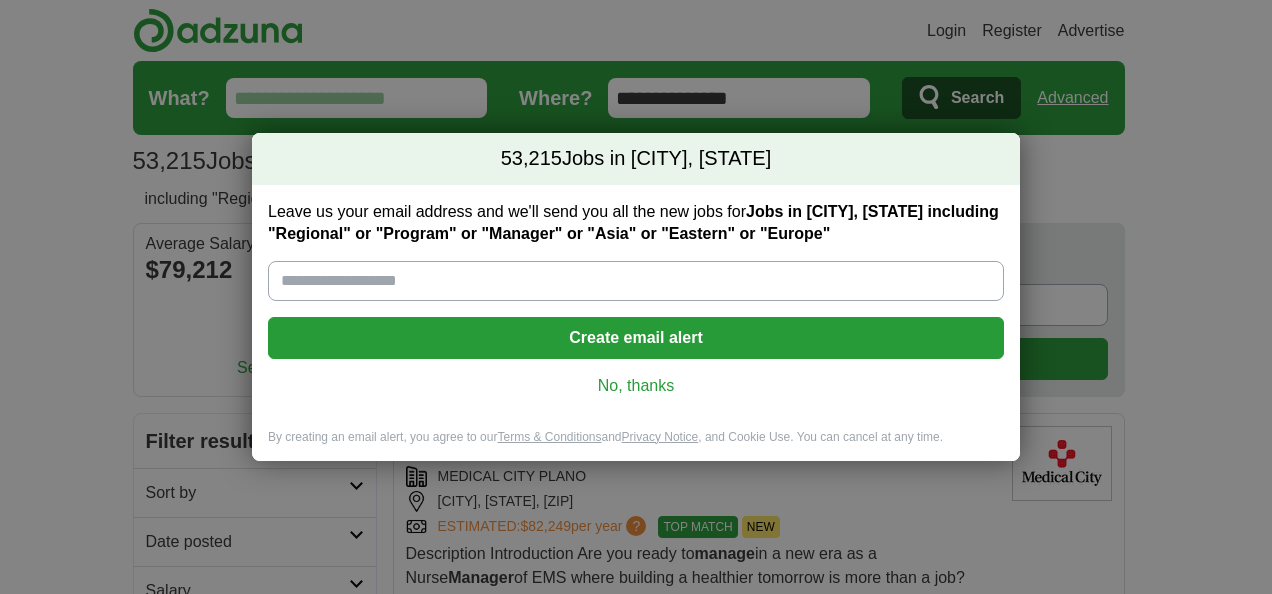 scroll, scrollTop: 0, scrollLeft: 0, axis: both 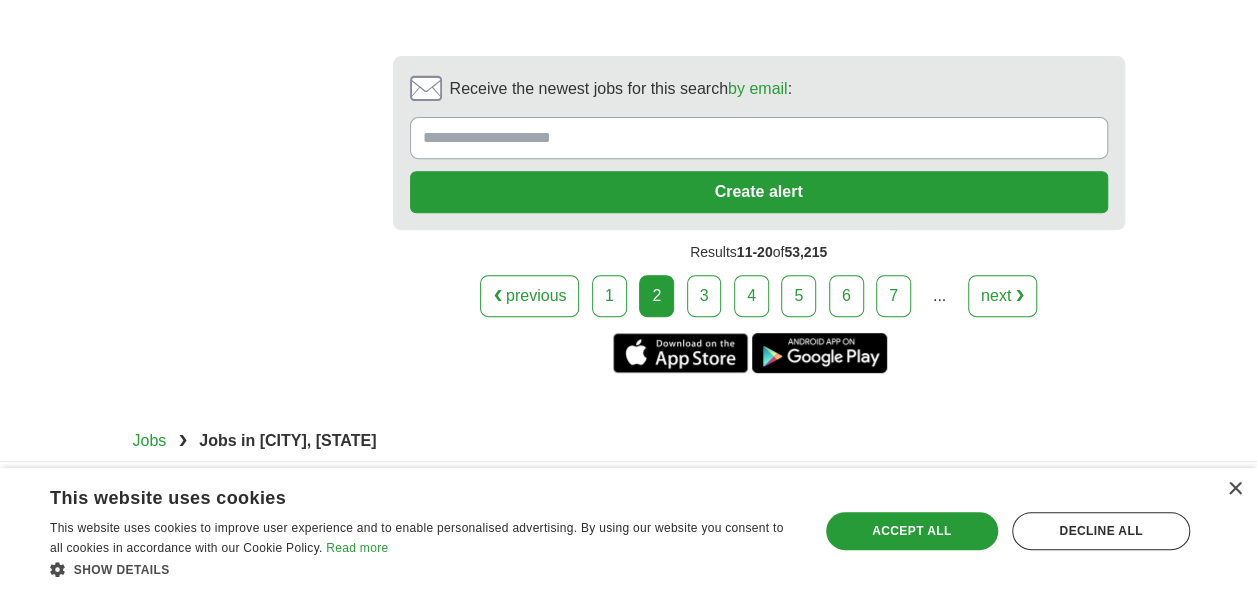 click on "3" at bounding box center [704, 296] 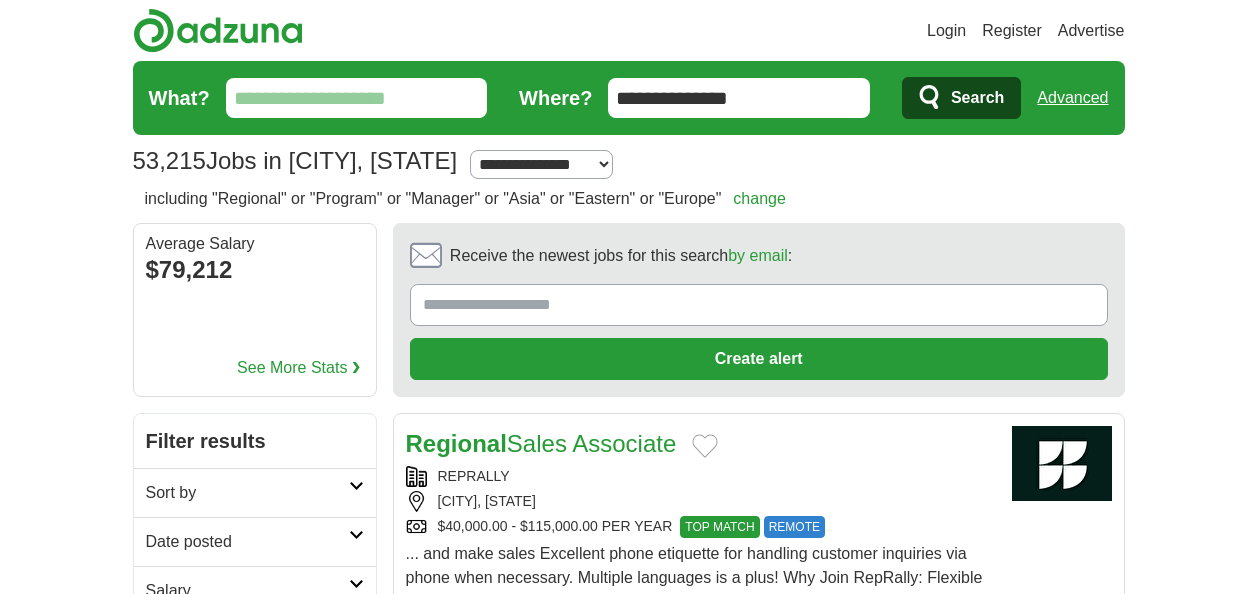 scroll, scrollTop: 0, scrollLeft: 0, axis: both 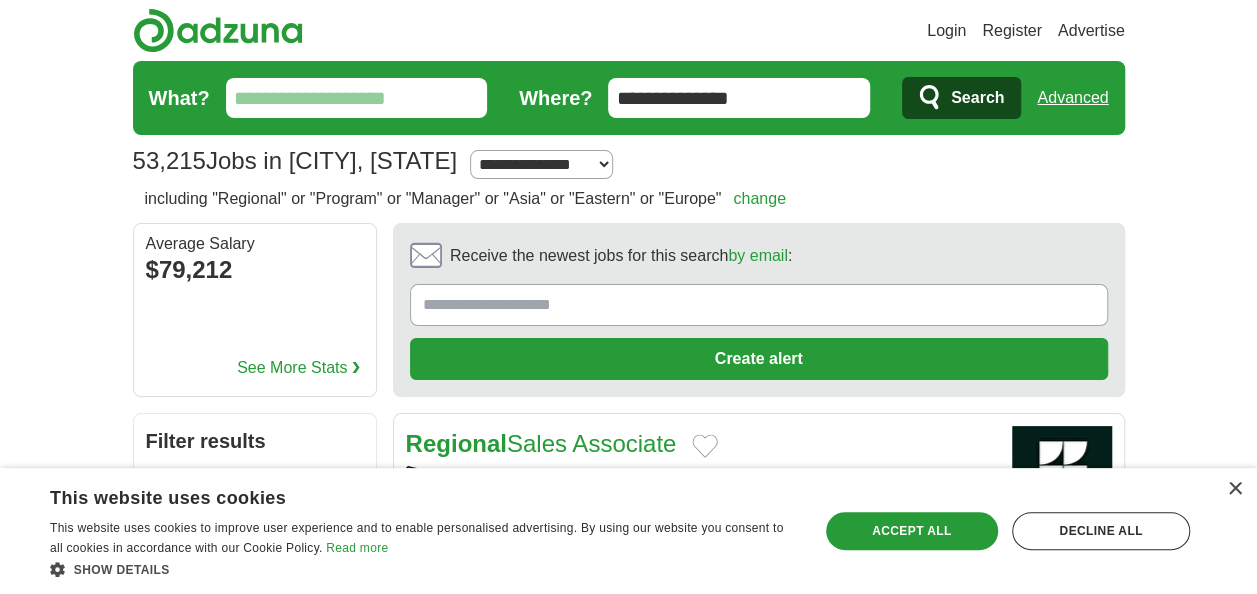 click on "What?" at bounding box center [357, 98] 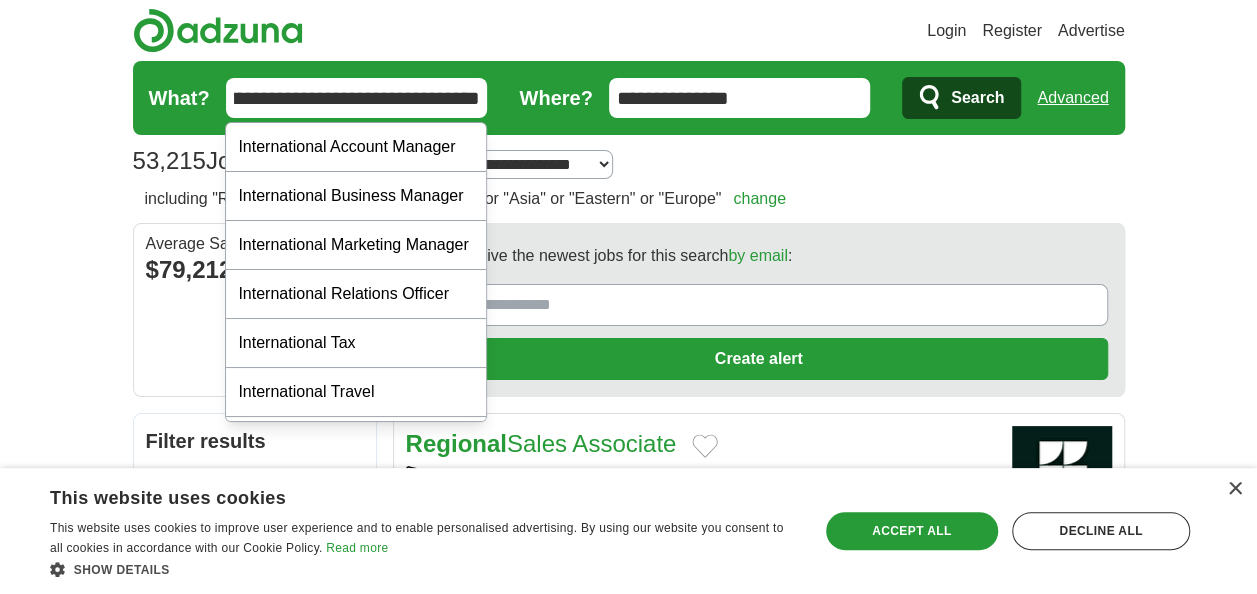 scroll, scrollTop: 0, scrollLeft: 17, axis: horizontal 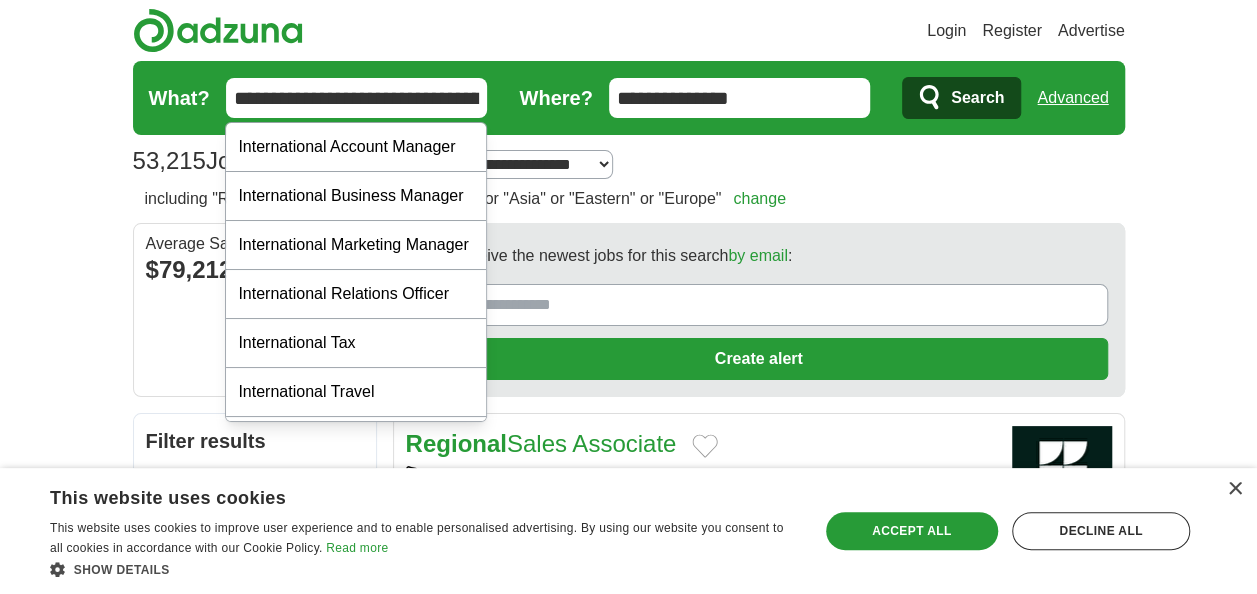 click on "Search" at bounding box center (977, 98) 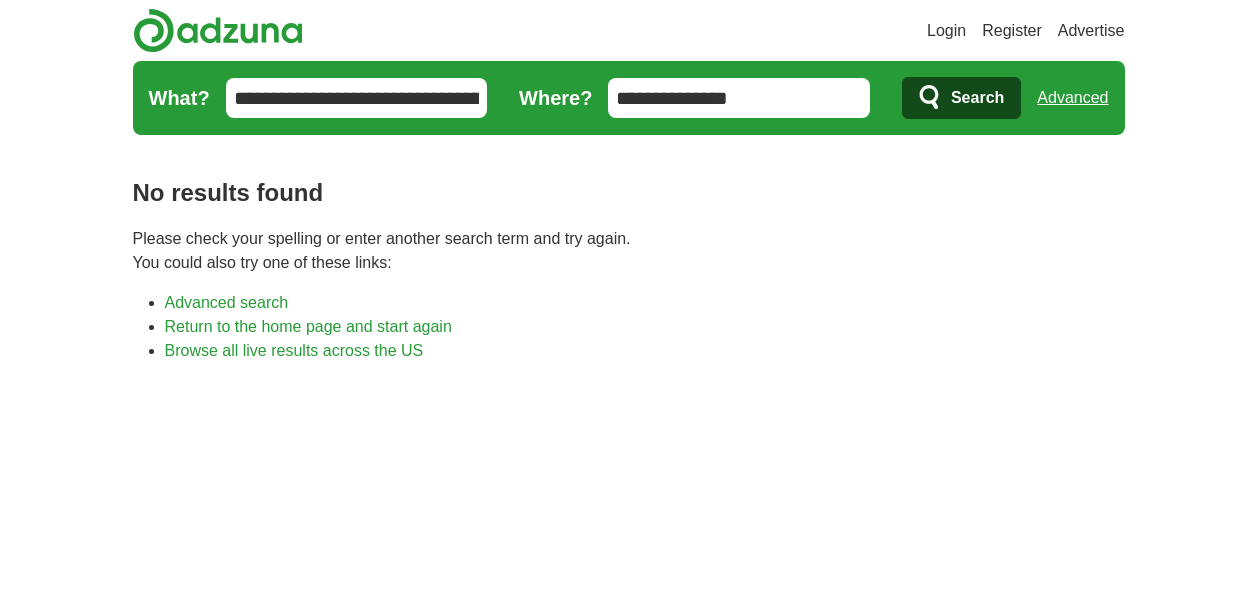 scroll, scrollTop: 0, scrollLeft: 0, axis: both 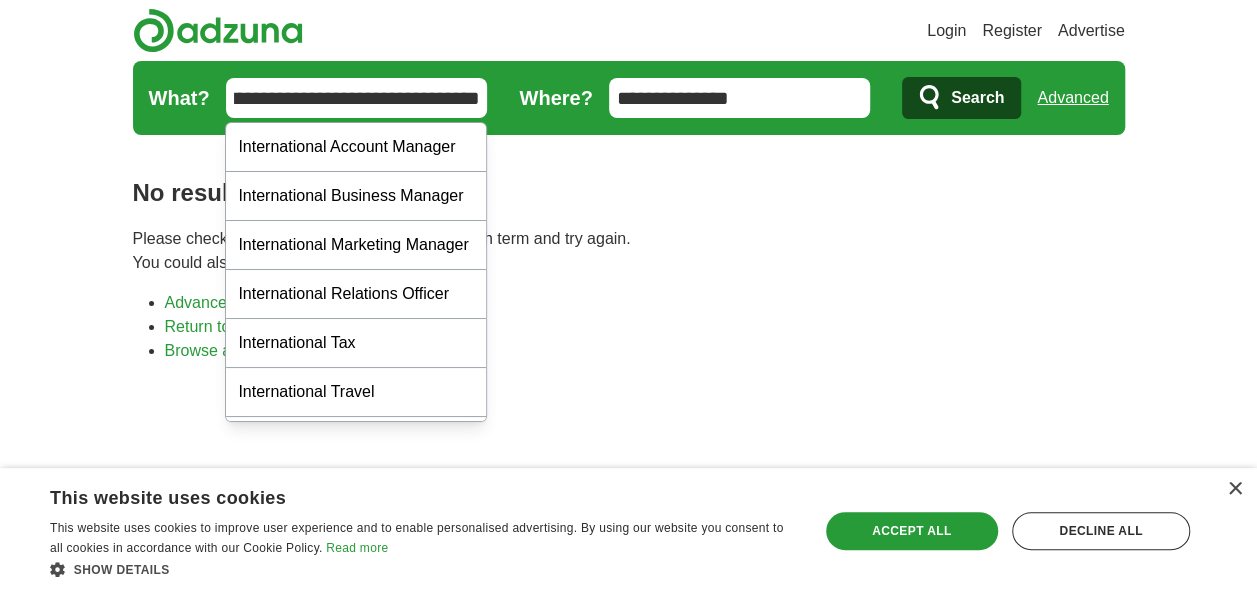drag, startPoint x: 234, startPoint y: 98, endPoint x: 482, endPoint y: 116, distance: 248.65237 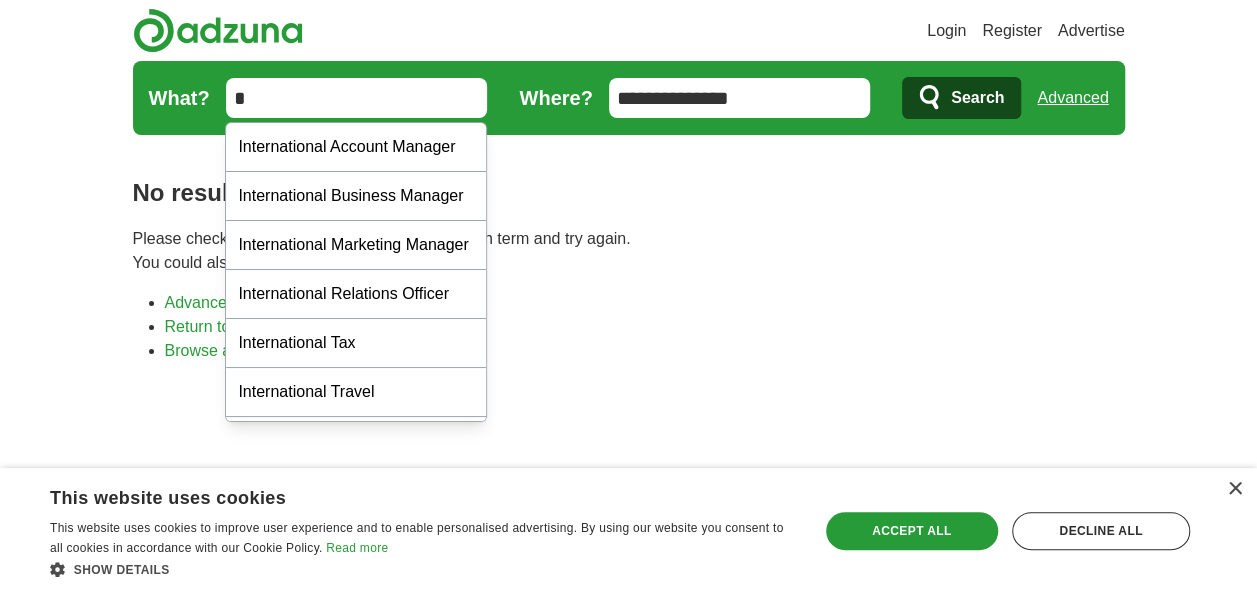 scroll, scrollTop: 0, scrollLeft: 0, axis: both 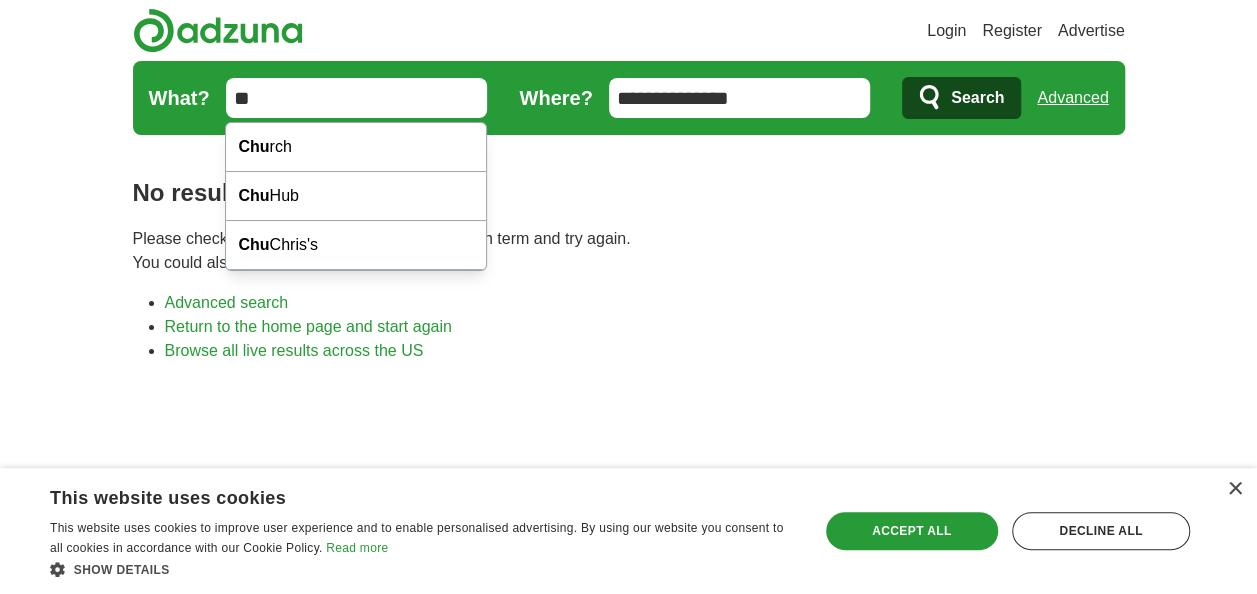type on "*" 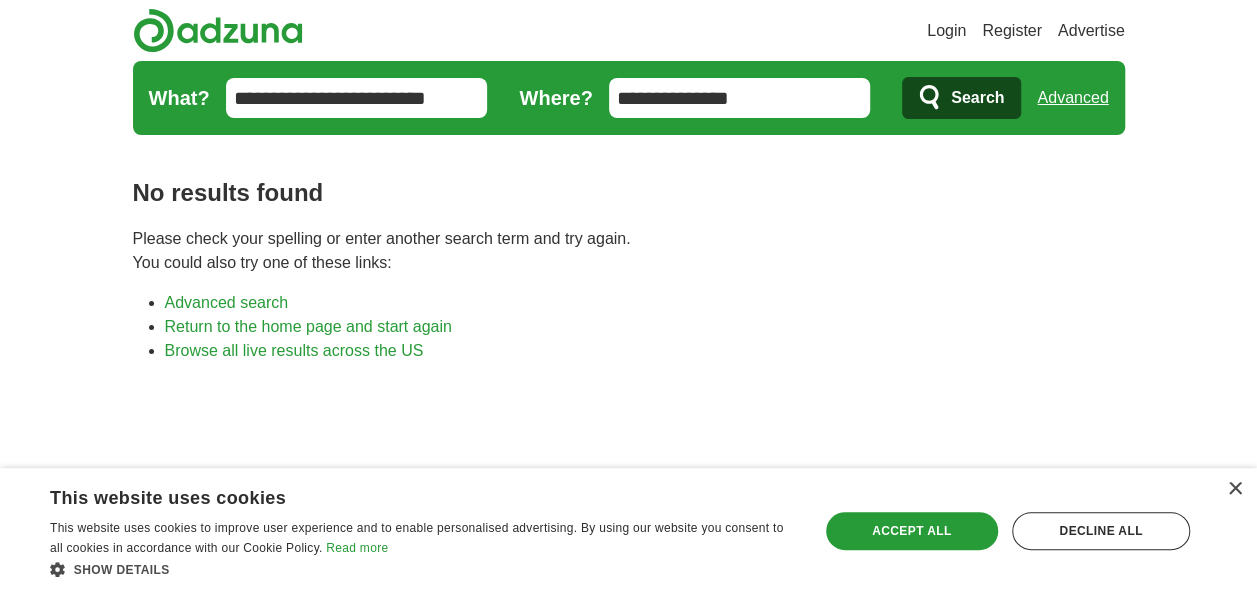click on "**********" at bounding box center (357, 98) 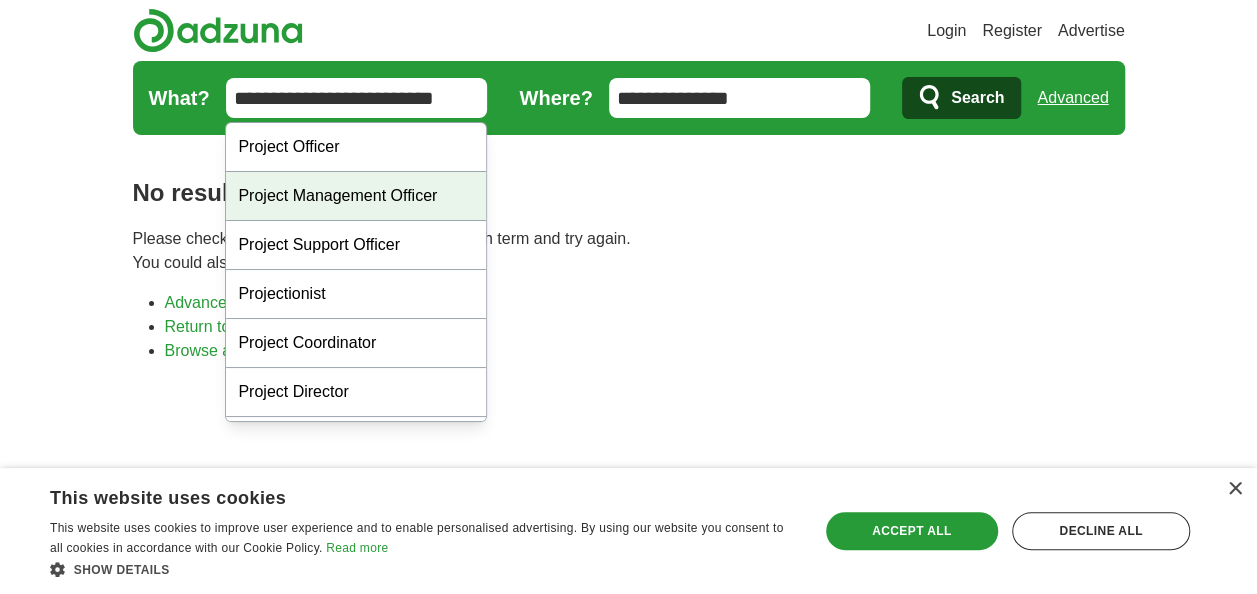 click on "Project Management Officer" at bounding box center [356, 196] 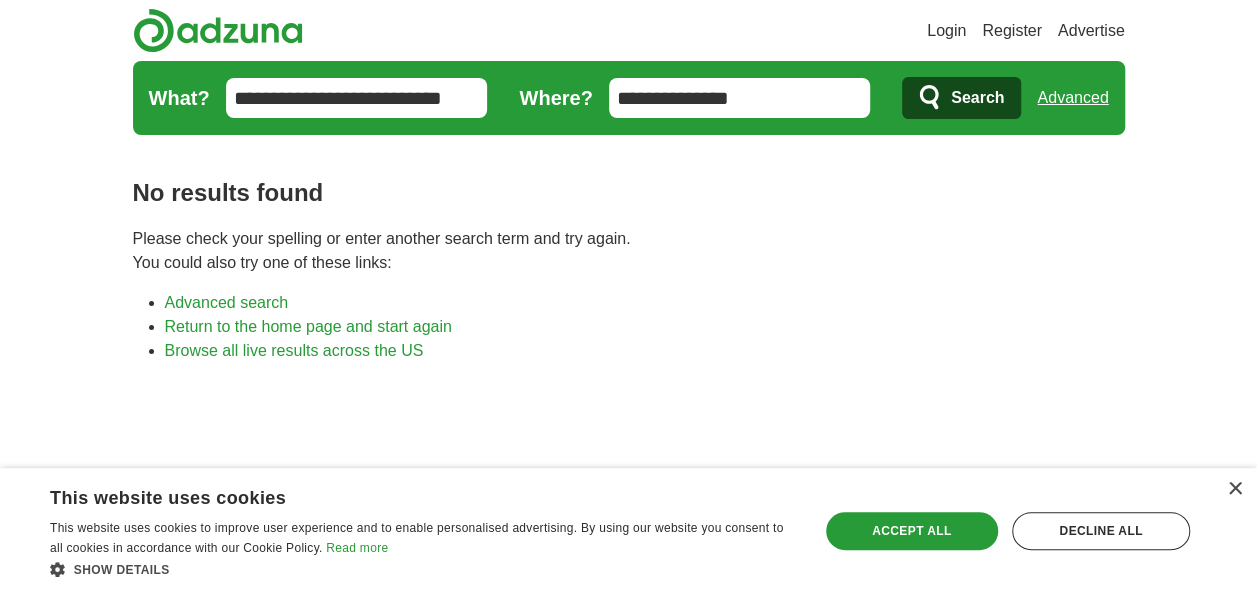 click on "Search" at bounding box center [977, 98] 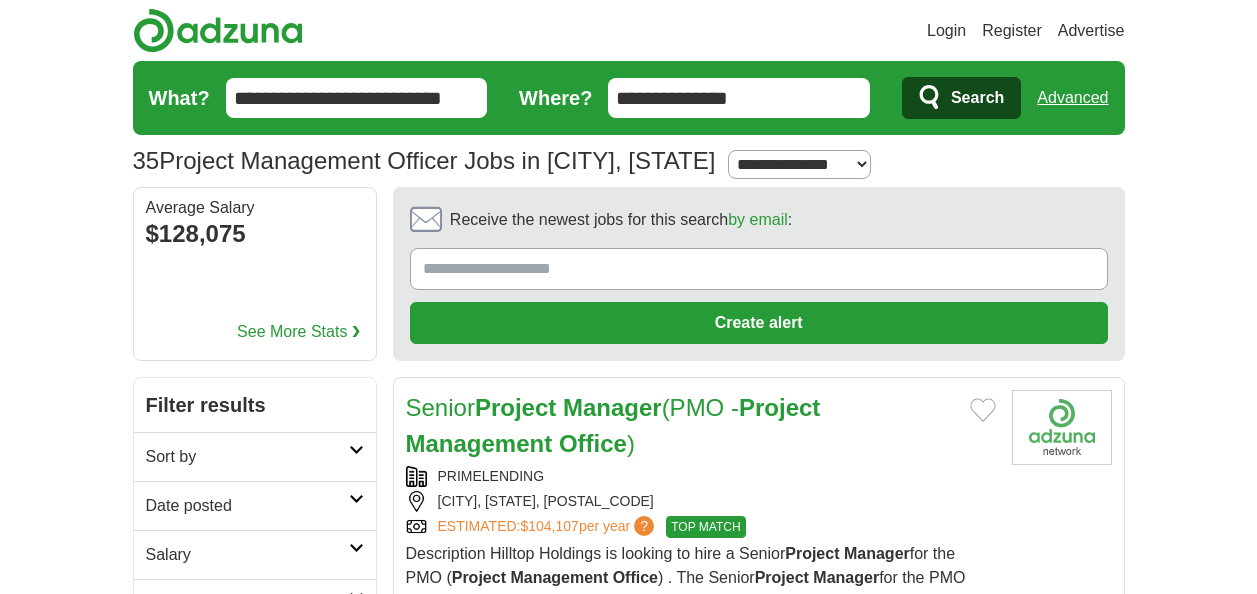 scroll, scrollTop: 0, scrollLeft: 0, axis: both 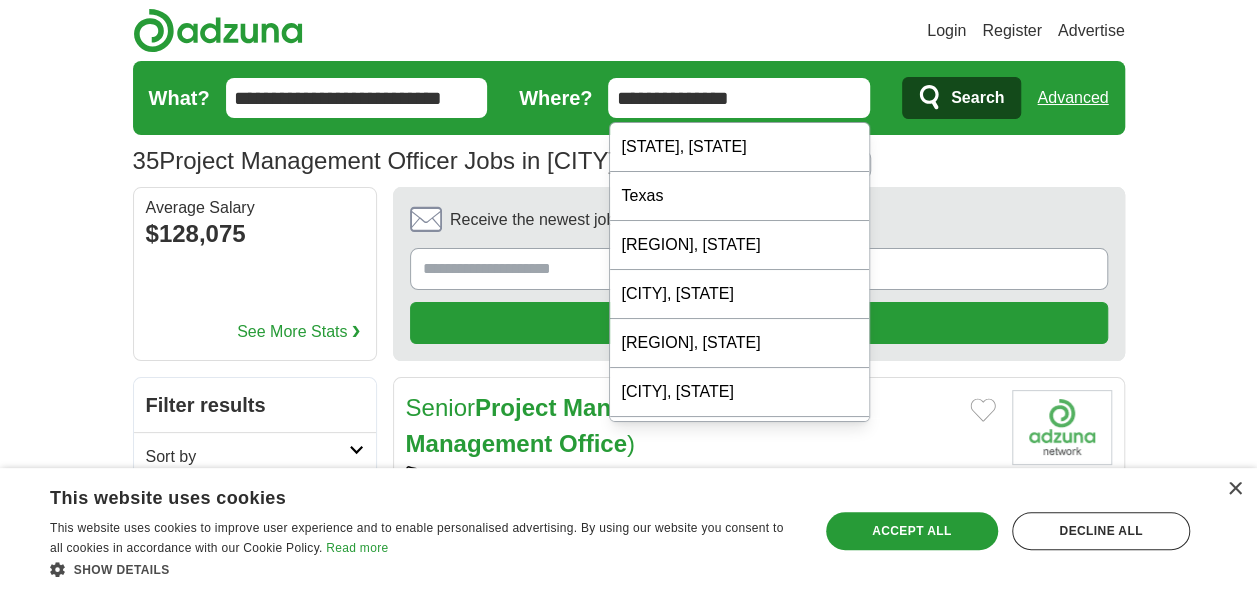 drag, startPoint x: 615, startPoint y: 98, endPoint x: 726, endPoint y: 102, distance: 111.07205 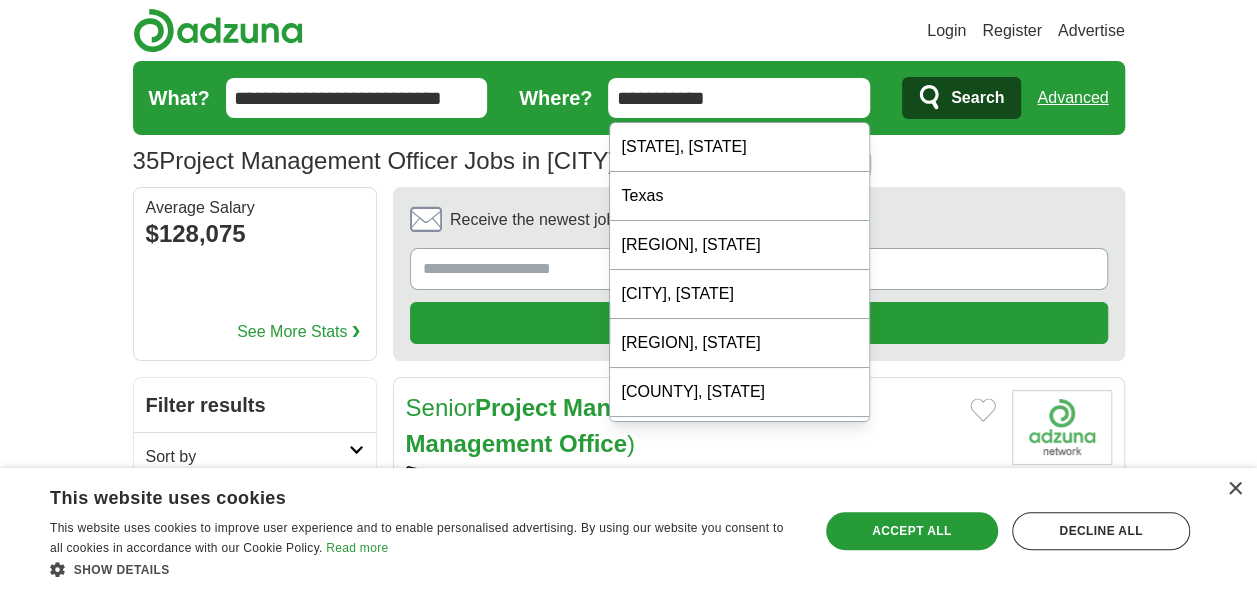 click on "**********" at bounding box center [739, 98] 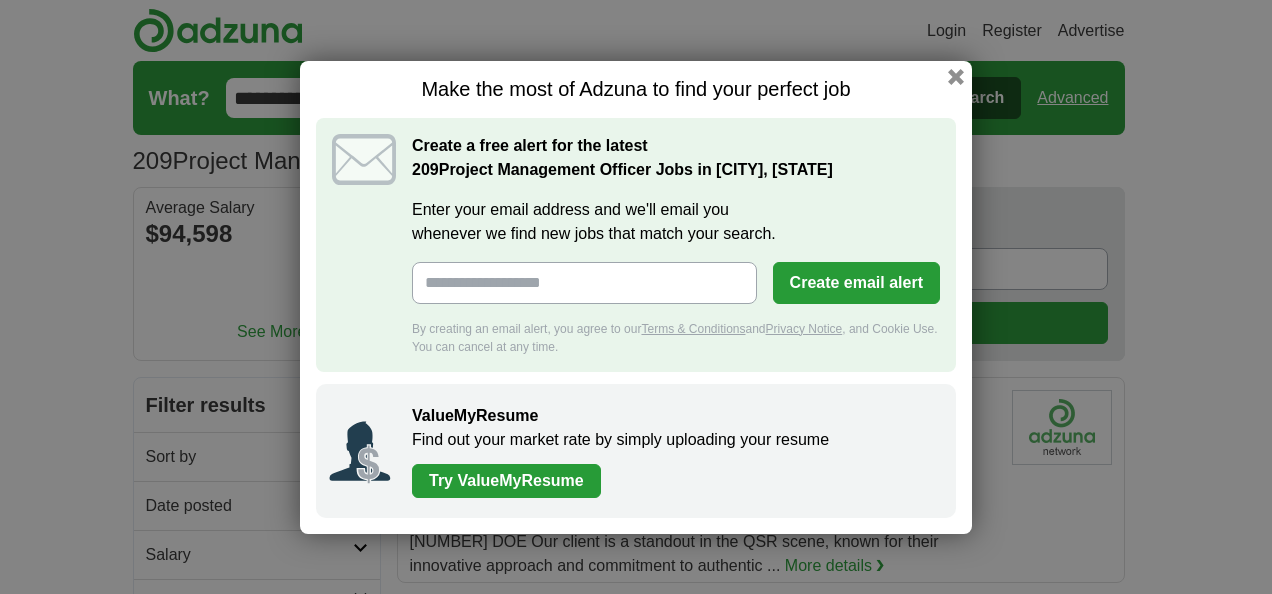 scroll, scrollTop: 0, scrollLeft: 0, axis: both 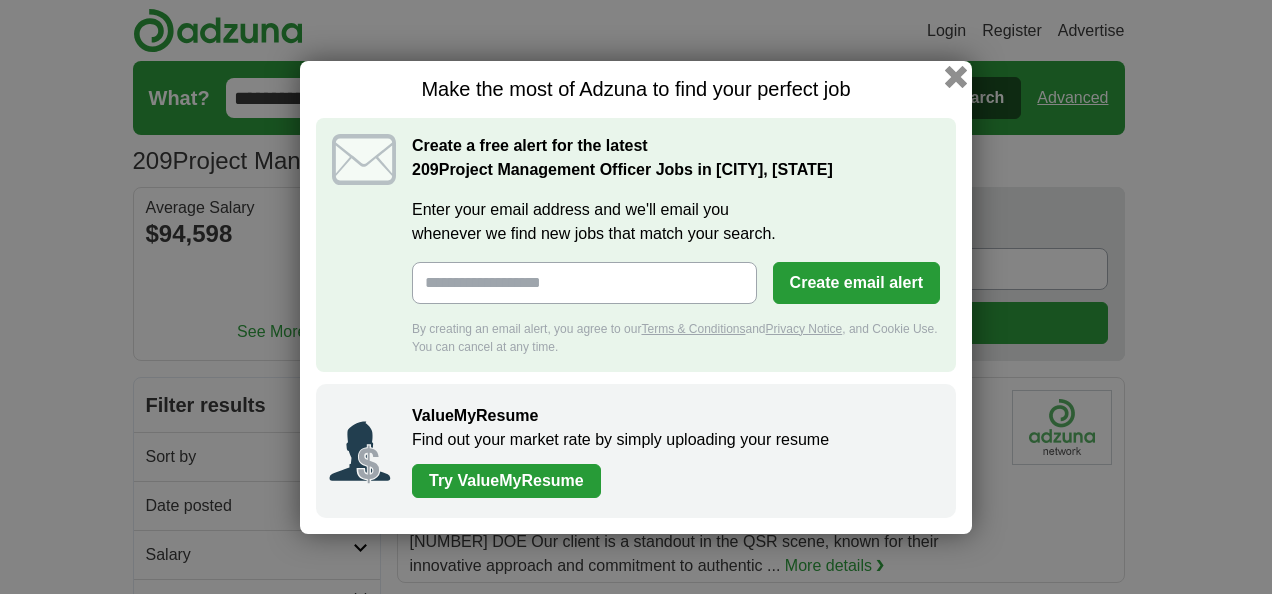click at bounding box center (956, 76) 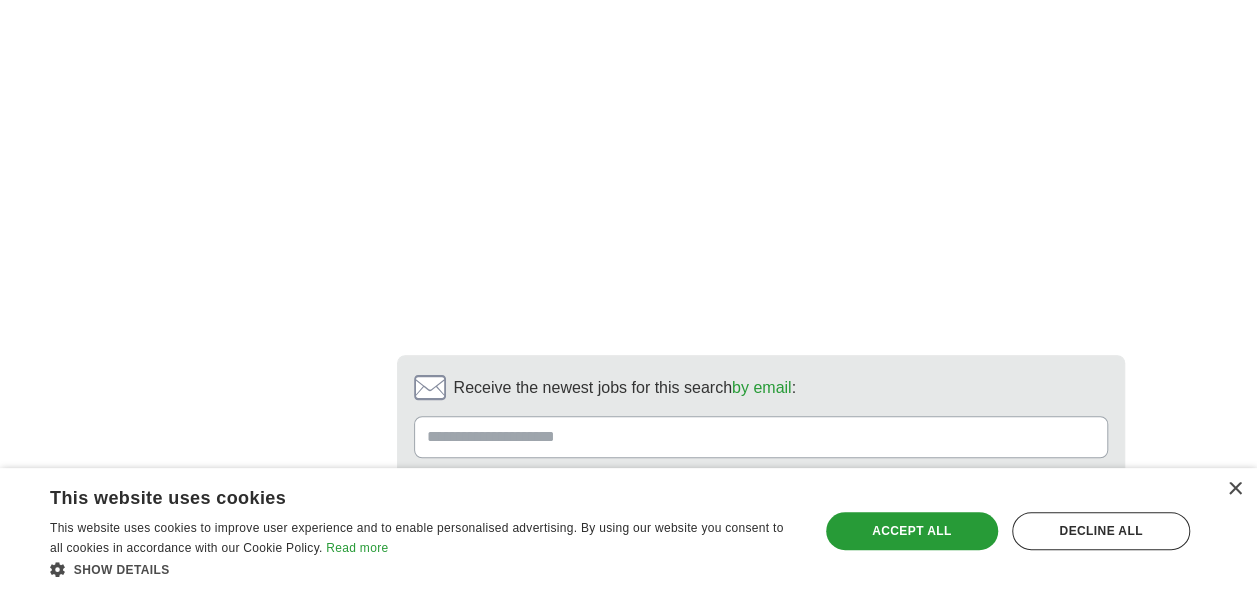 scroll, scrollTop: 4100, scrollLeft: 0, axis: vertical 